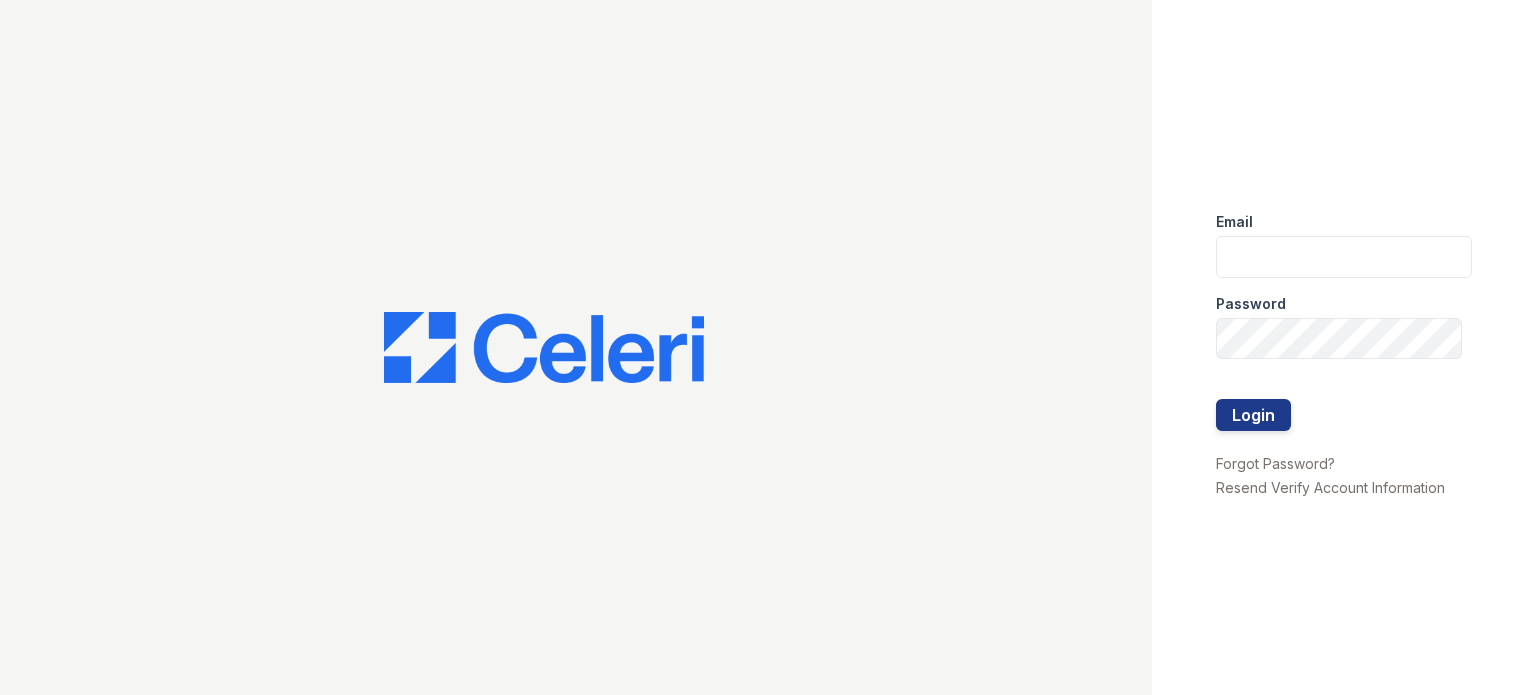 scroll, scrollTop: 0, scrollLeft: 0, axis: both 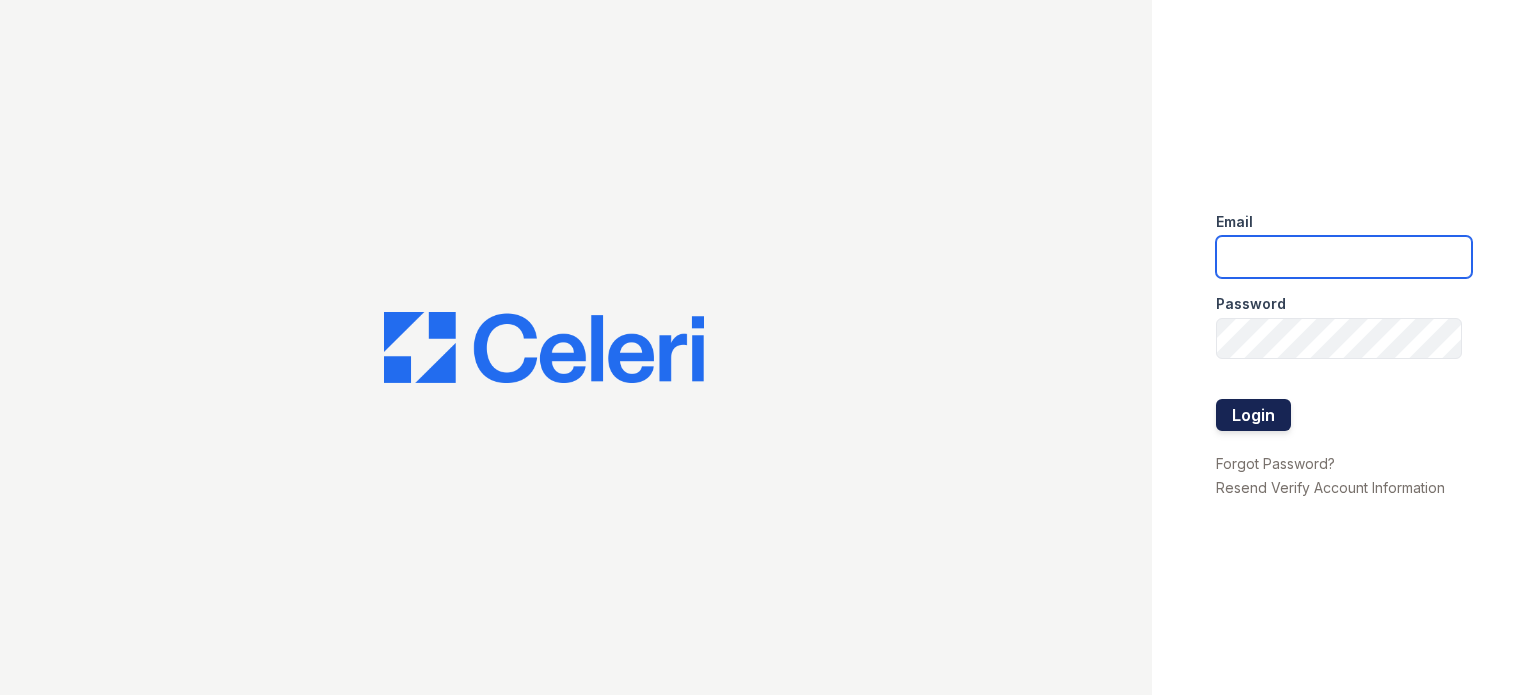 type on "[USERNAME]@[DOMAIN]" 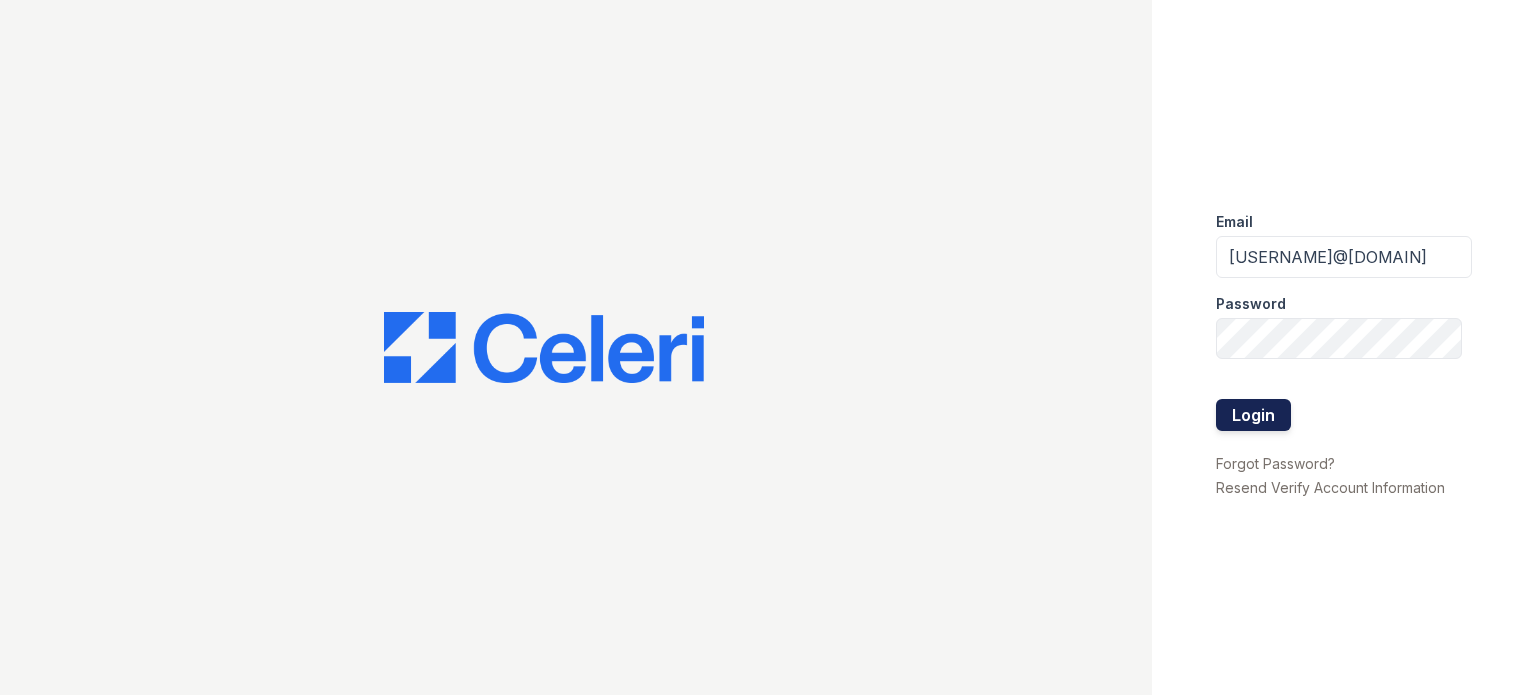 click on "Login" at bounding box center (1253, 415) 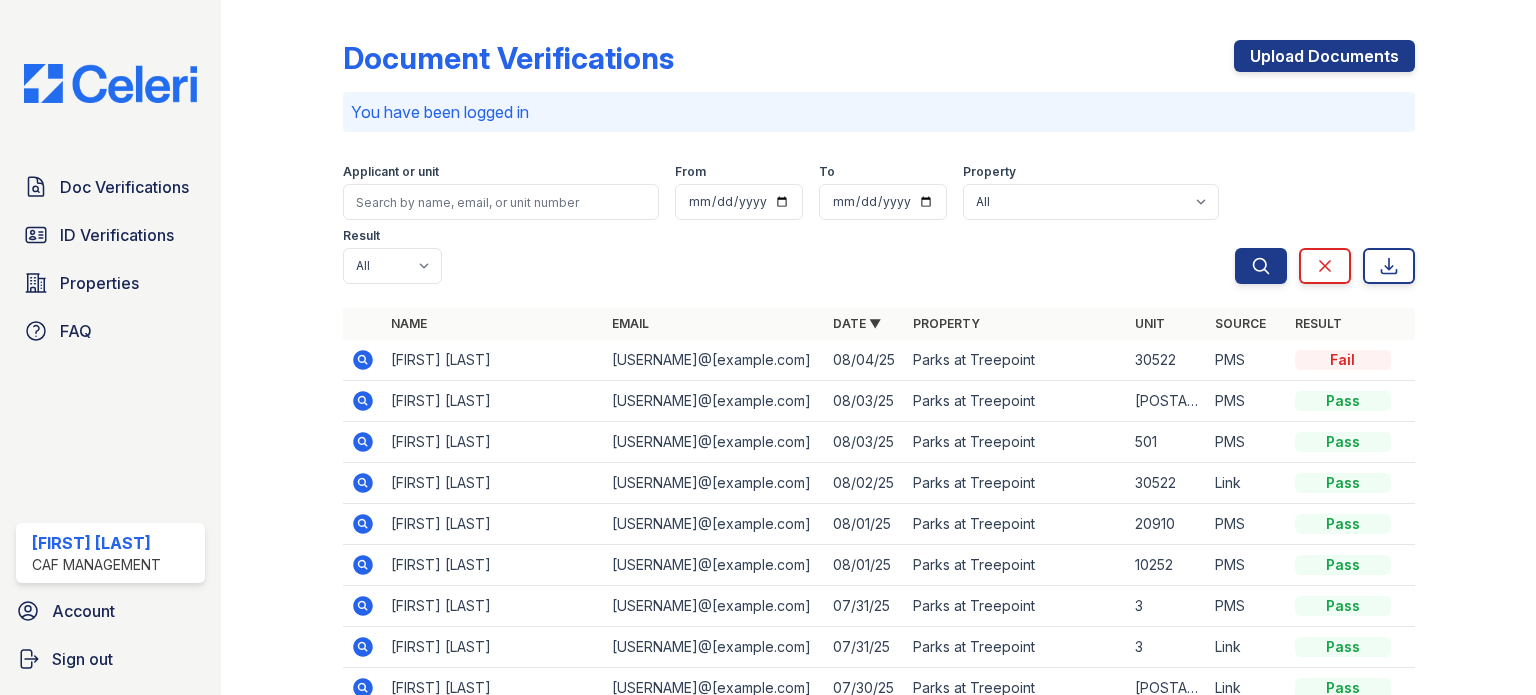 scroll, scrollTop: 0, scrollLeft: 0, axis: both 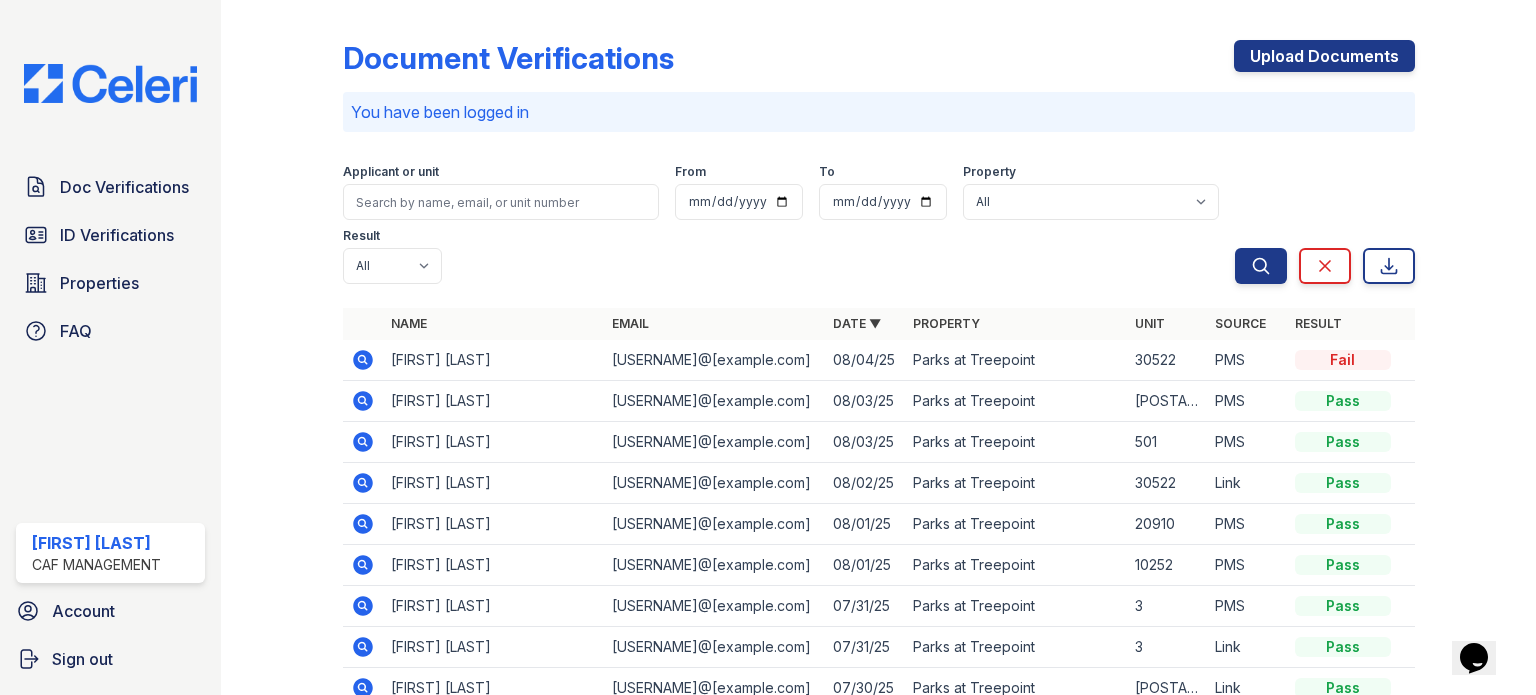 click on "Fail" at bounding box center (1343, 360) 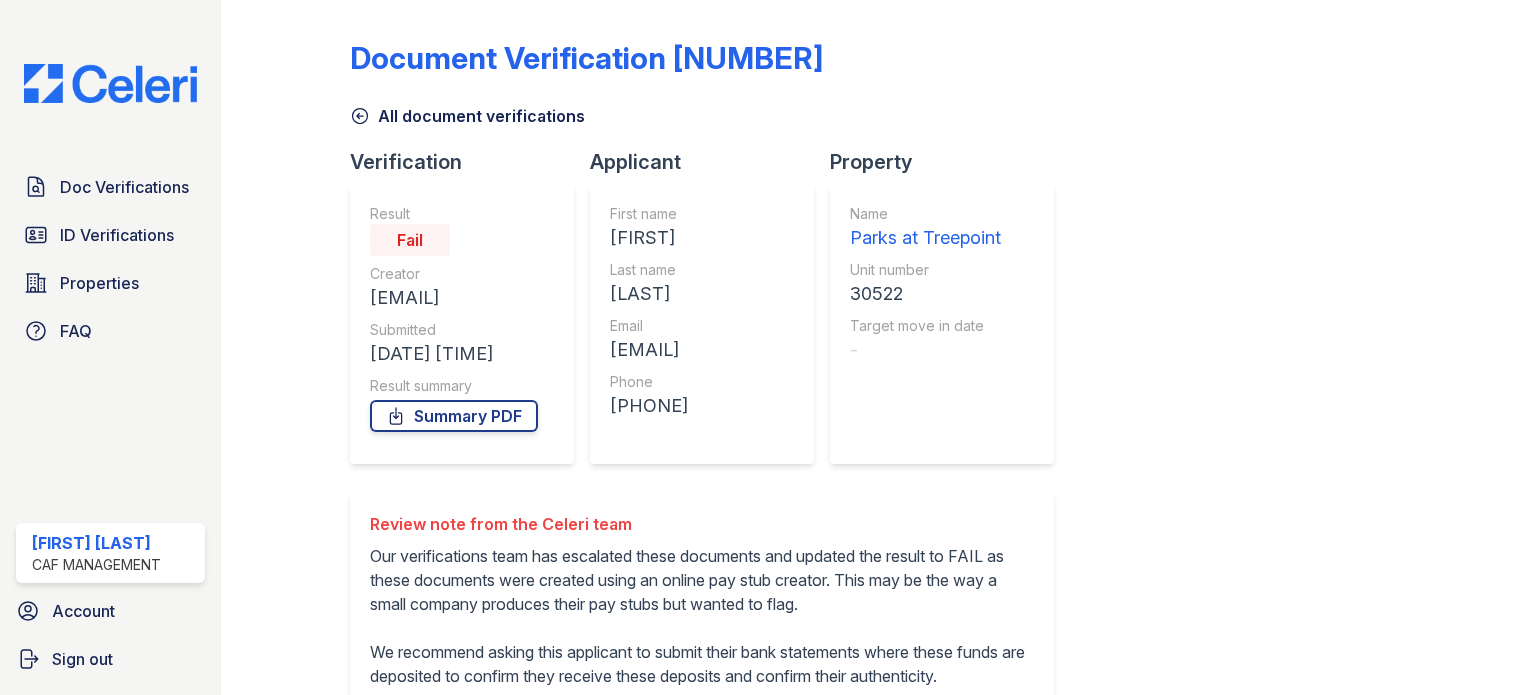 scroll, scrollTop: 0, scrollLeft: 0, axis: both 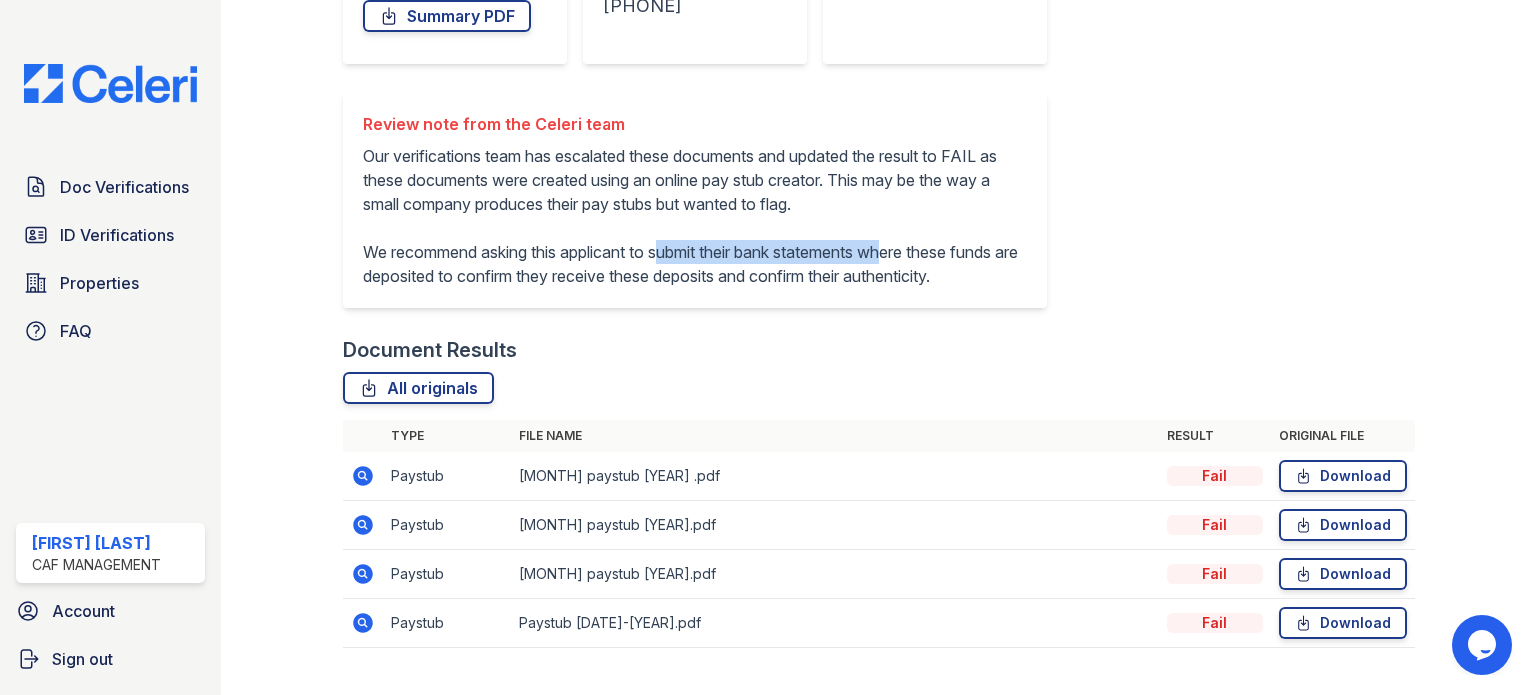 drag, startPoint x: 672, startPoint y: 259, endPoint x: 912, endPoint y: 263, distance: 240.03333 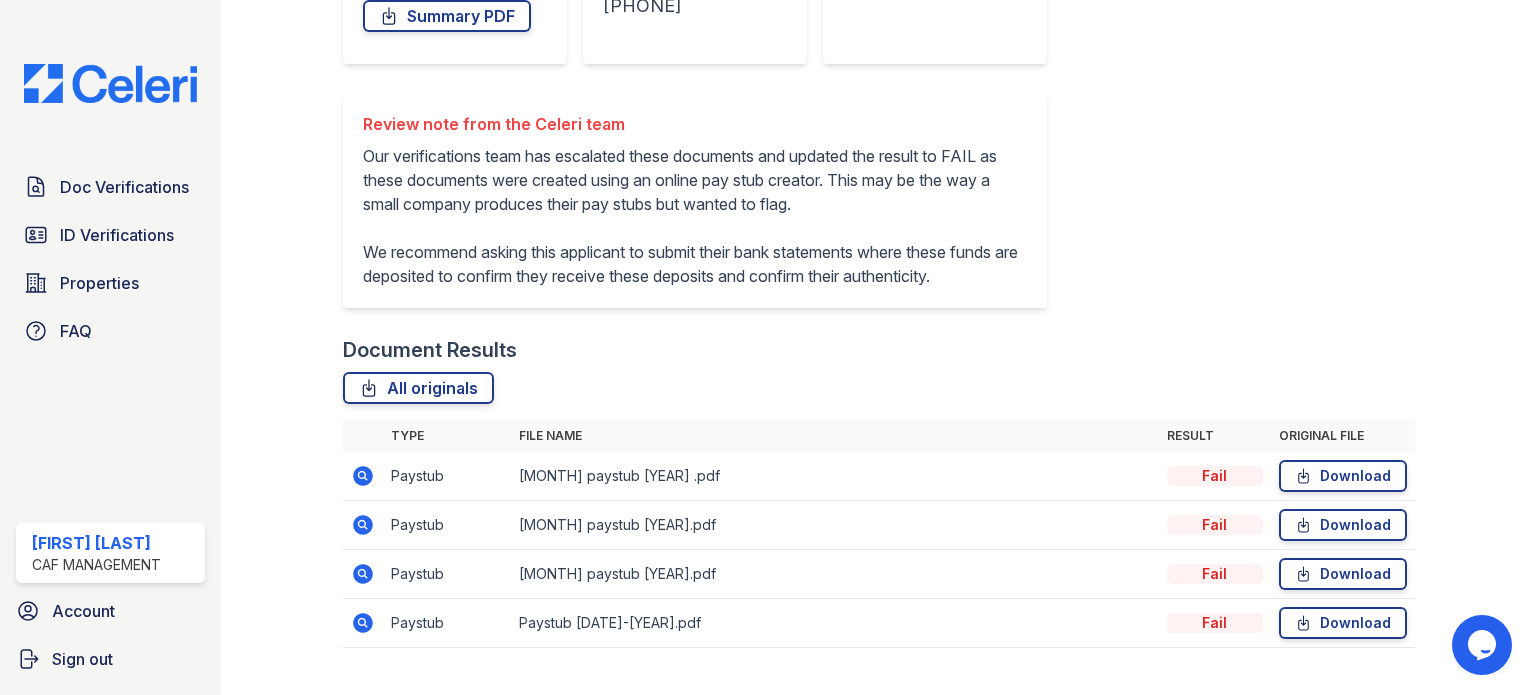 click on "Our verifications team has escalated these documents and updated the result to FAIL as these documents were created using an online pay stub creator. This may be the way a small company produces their pay stubs but wanted to flag.
We recommend asking this applicant to submit their bank statements where these funds are deposited to confirm they receive these deposits and confirm their authenticity." at bounding box center [695, 216] 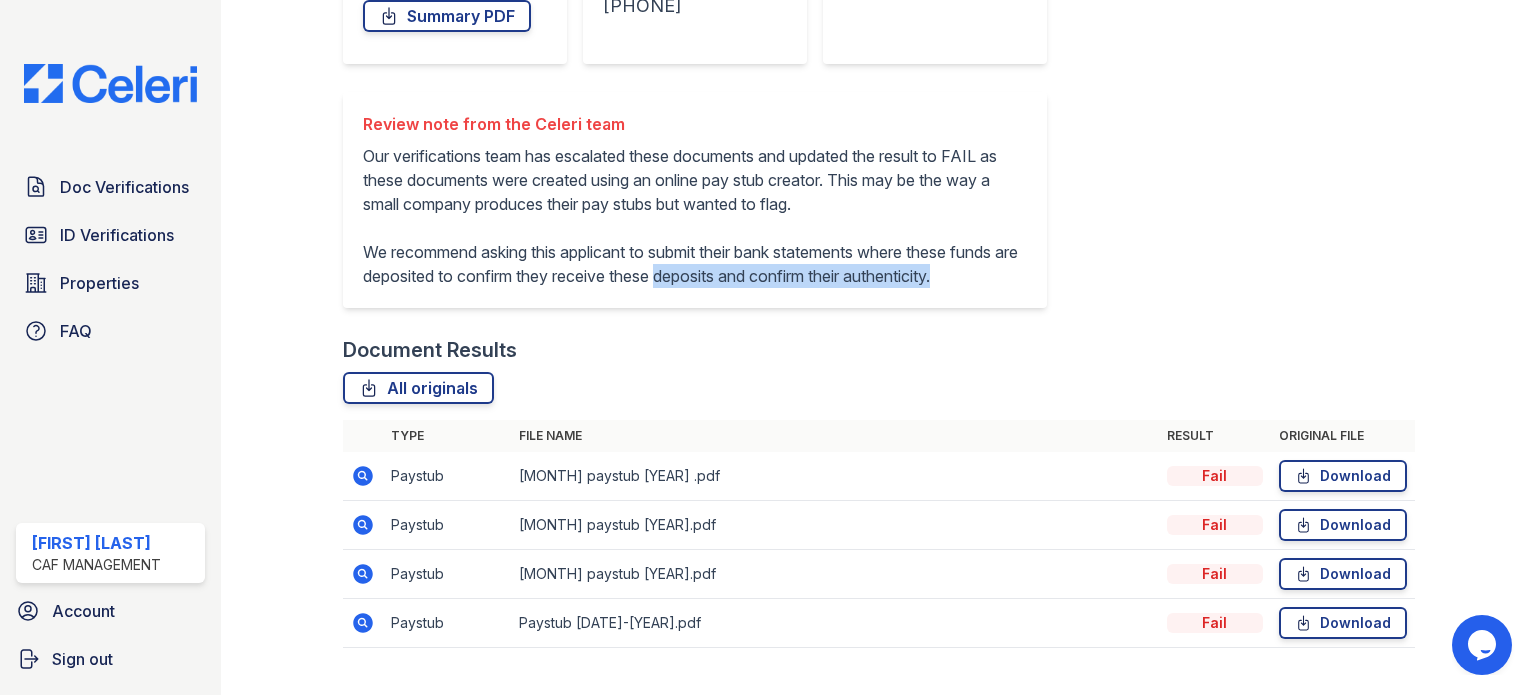 drag, startPoint x: 916, startPoint y: 281, endPoint x: 502, endPoint y: 276, distance: 414.03018 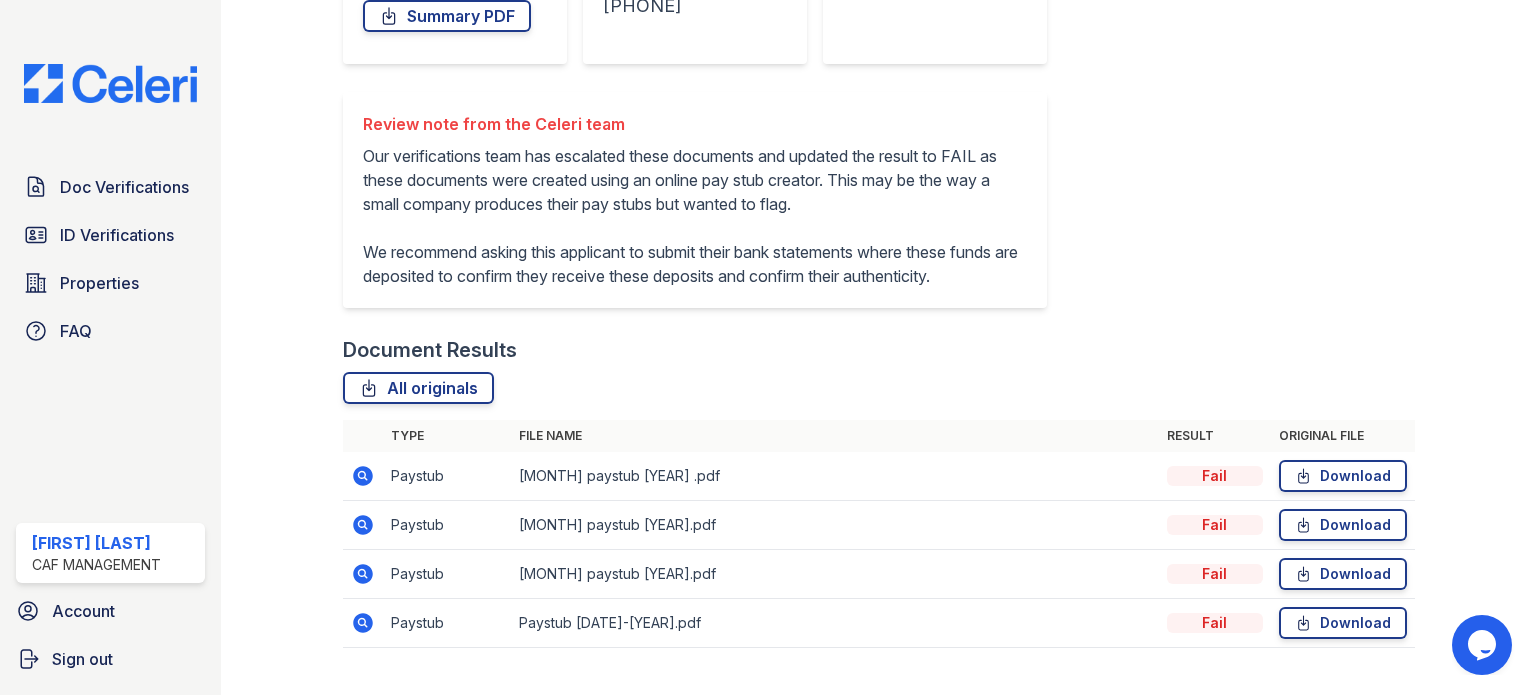 click on "Our verifications team has escalated these documents and updated the result to FAIL as these documents were created using an online pay stub creator. This may be the way a small company produces their pay stubs but wanted to flag.
We recommend asking this applicant to submit their bank statements where these funds are deposited to confirm they receive these deposits and confirm their authenticity." at bounding box center (695, 216) 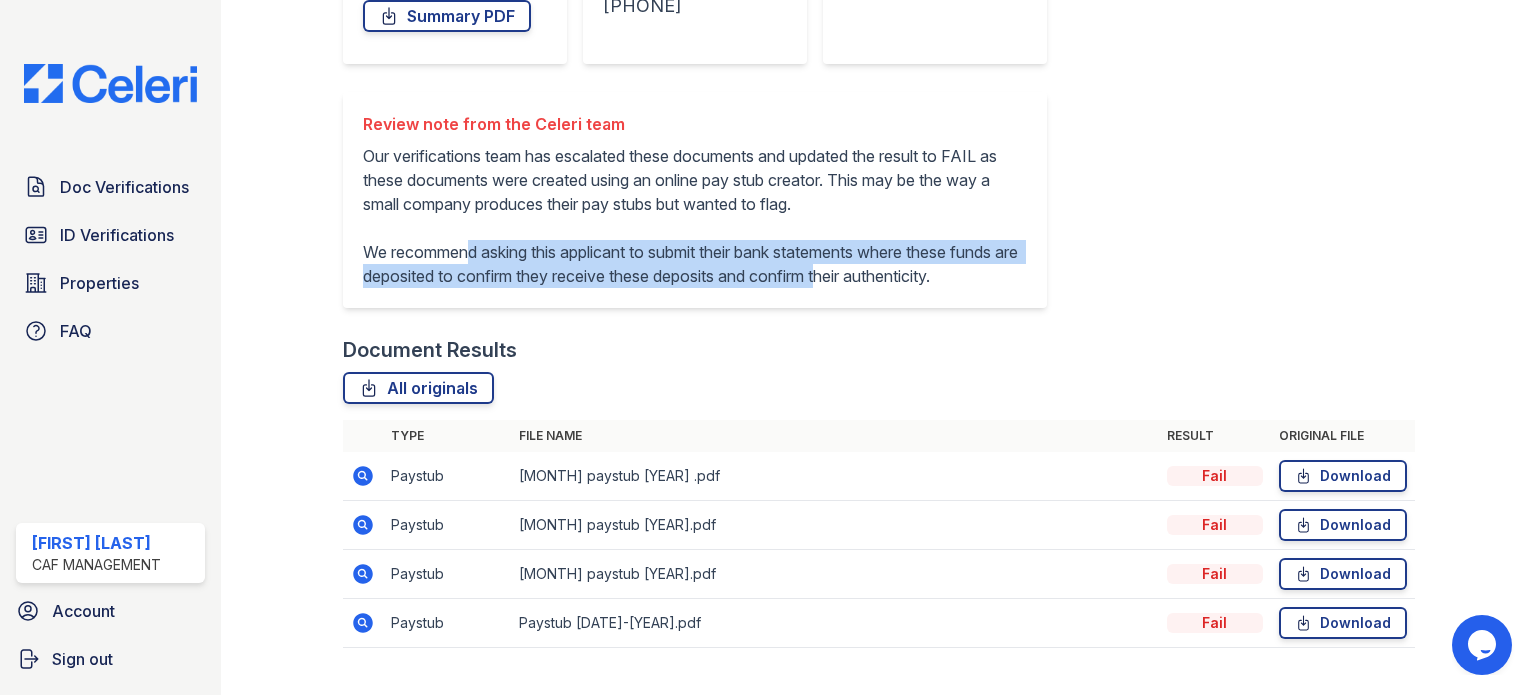 drag, startPoint x: 509, startPoint y: 250, endPoint x: 709, endPoint y: 273, distance: 201.31816 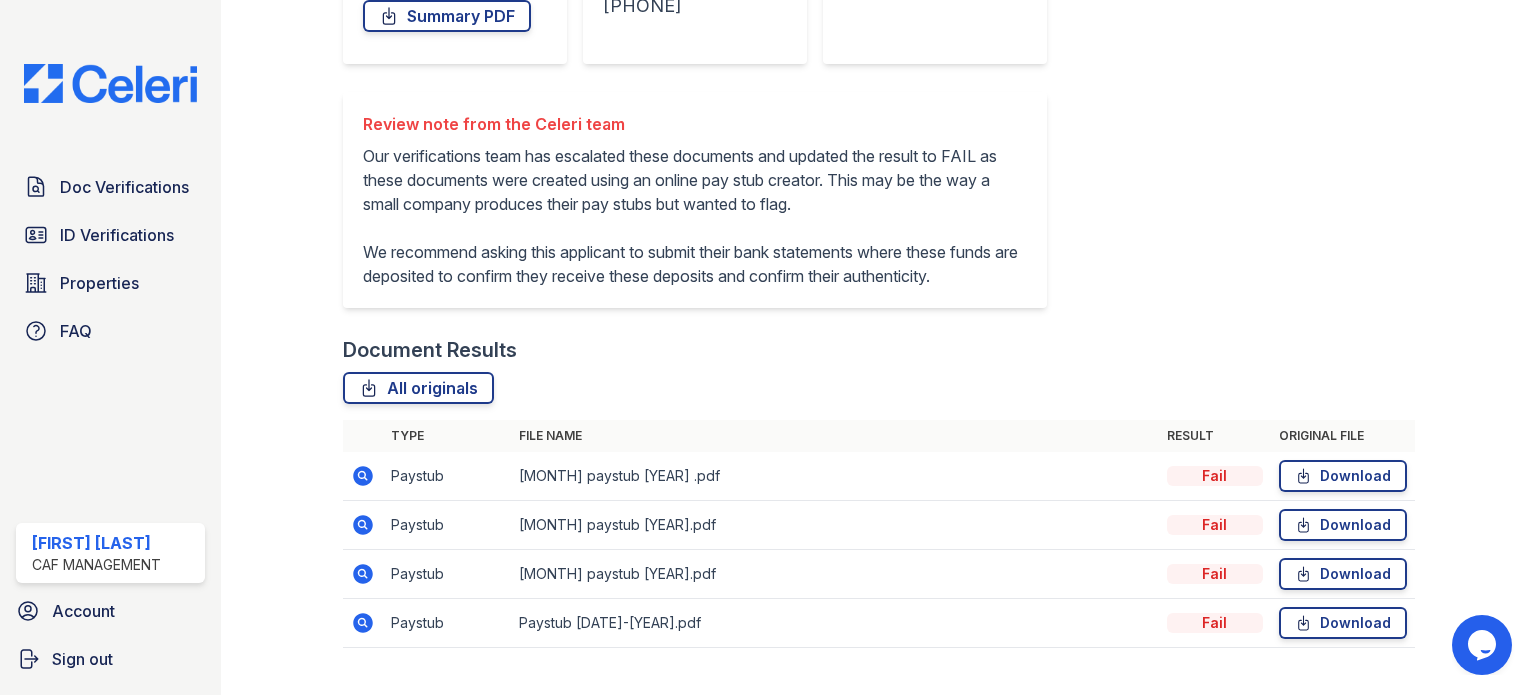 click on "Our verifications team has escalated these documents and updated the result to FAIL as these documents were created using an online pay stub creator. This may be the way a small company produces their pay stubs but wanted to flag.
We recommend asking this applicant to submit their bank statements where these funds are deposited to confirm they receive these deposits and confirm their authenticity." at bounding box center [695, 216] 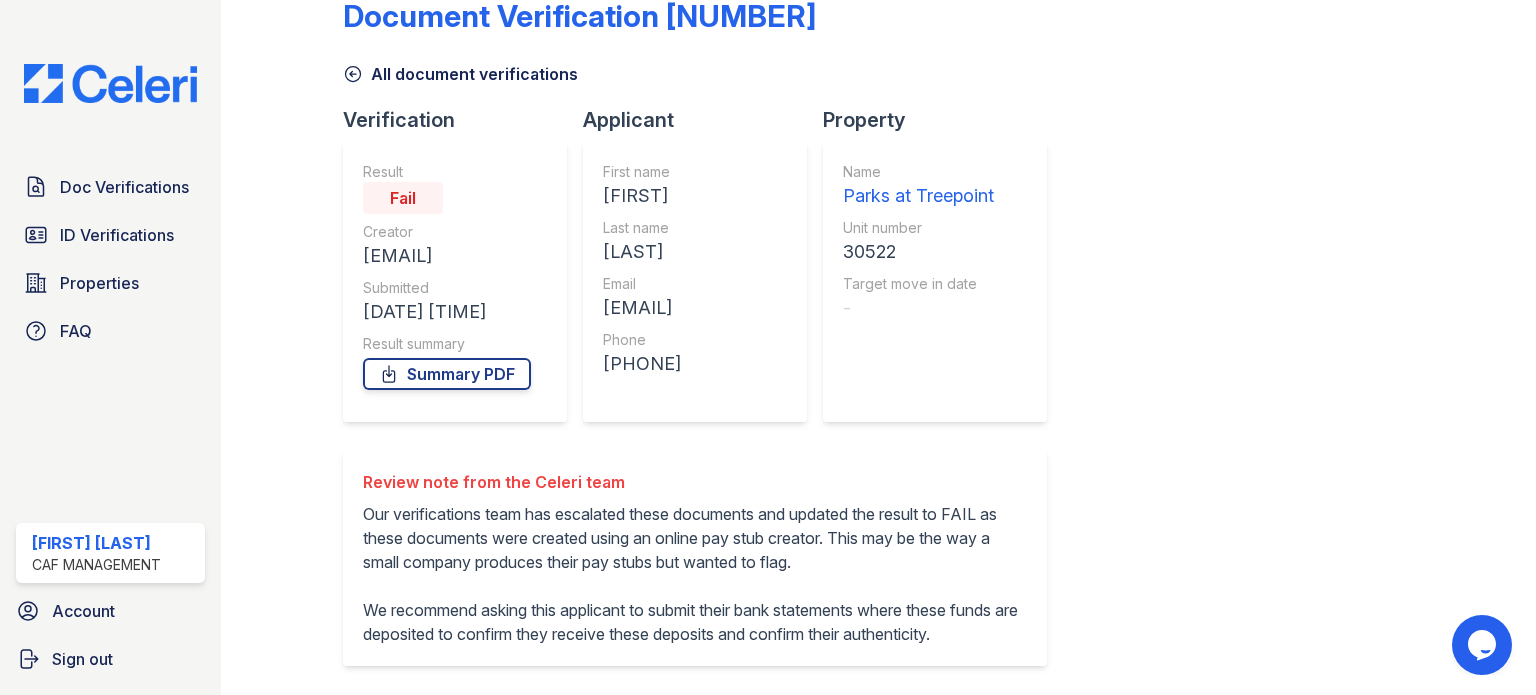 scroll, scrollTop: 40, scrollLeft: 0, axis: vertical 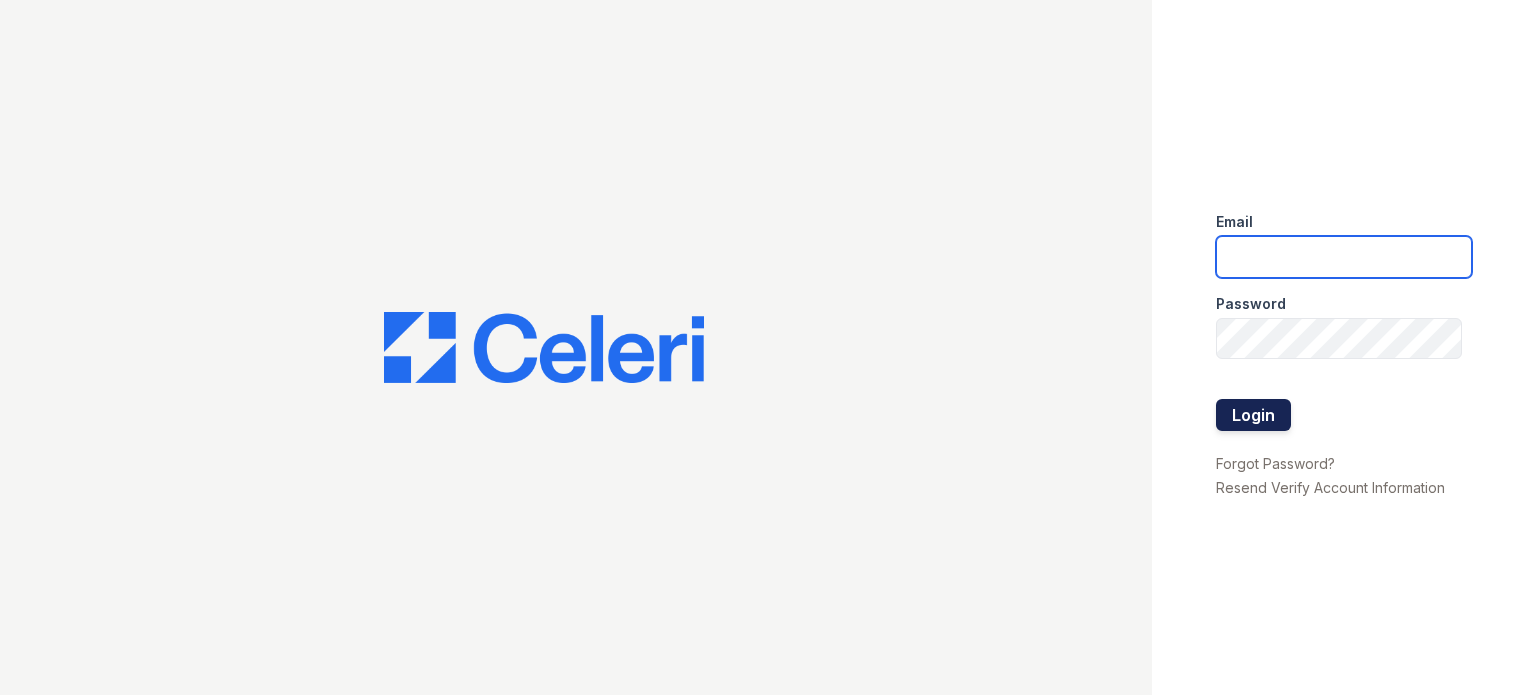 type on "treepoint.pm@cafmanagement.com" 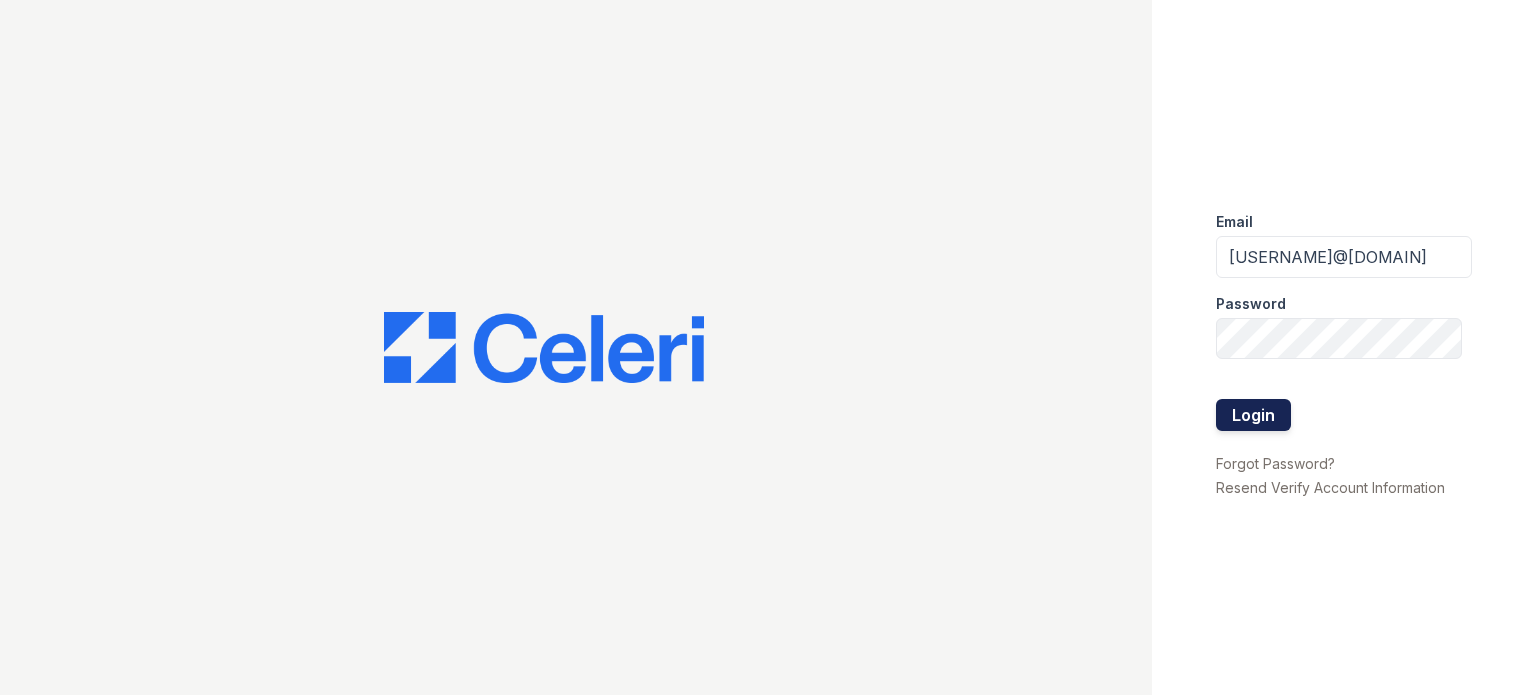 click on "Login" at bounding box center [1253, 415] 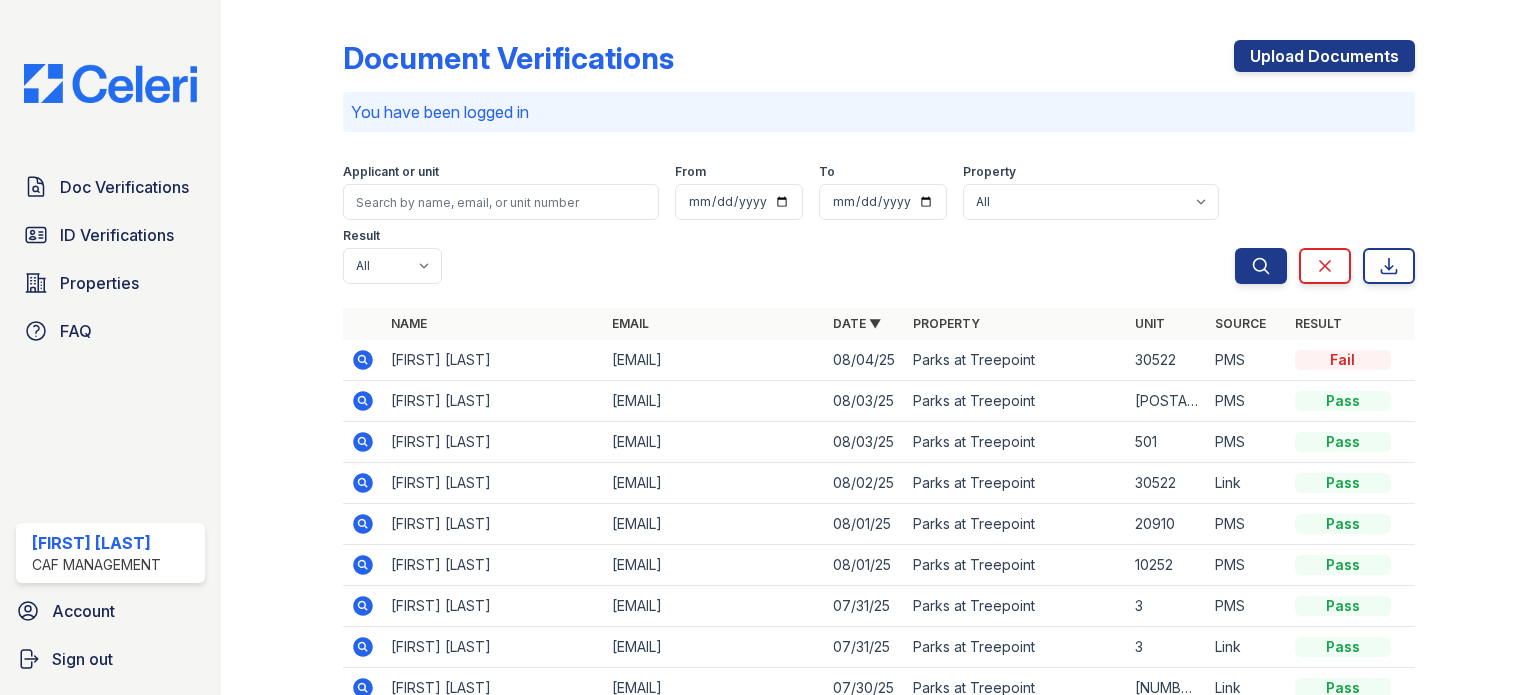 scroll, scrollTop: 0, scrollLeft: 0, axis: both 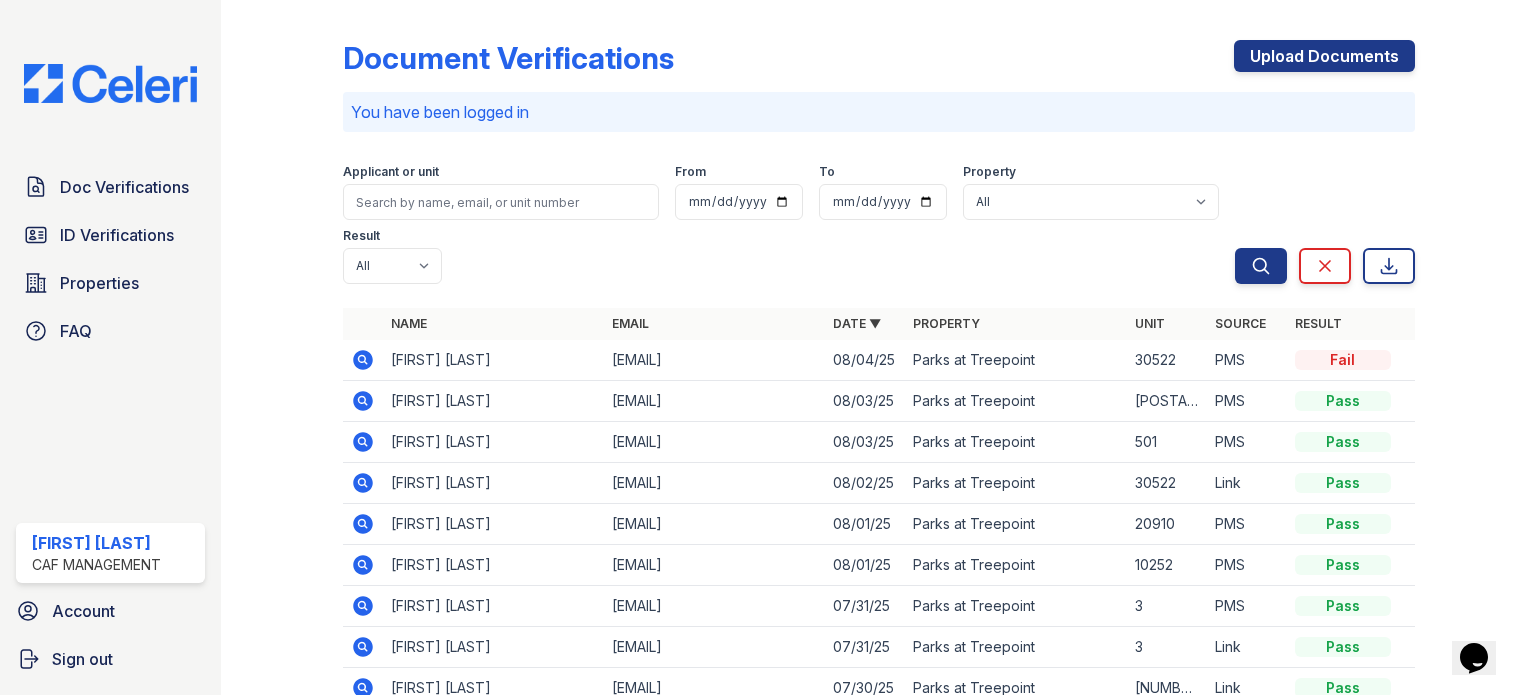 click 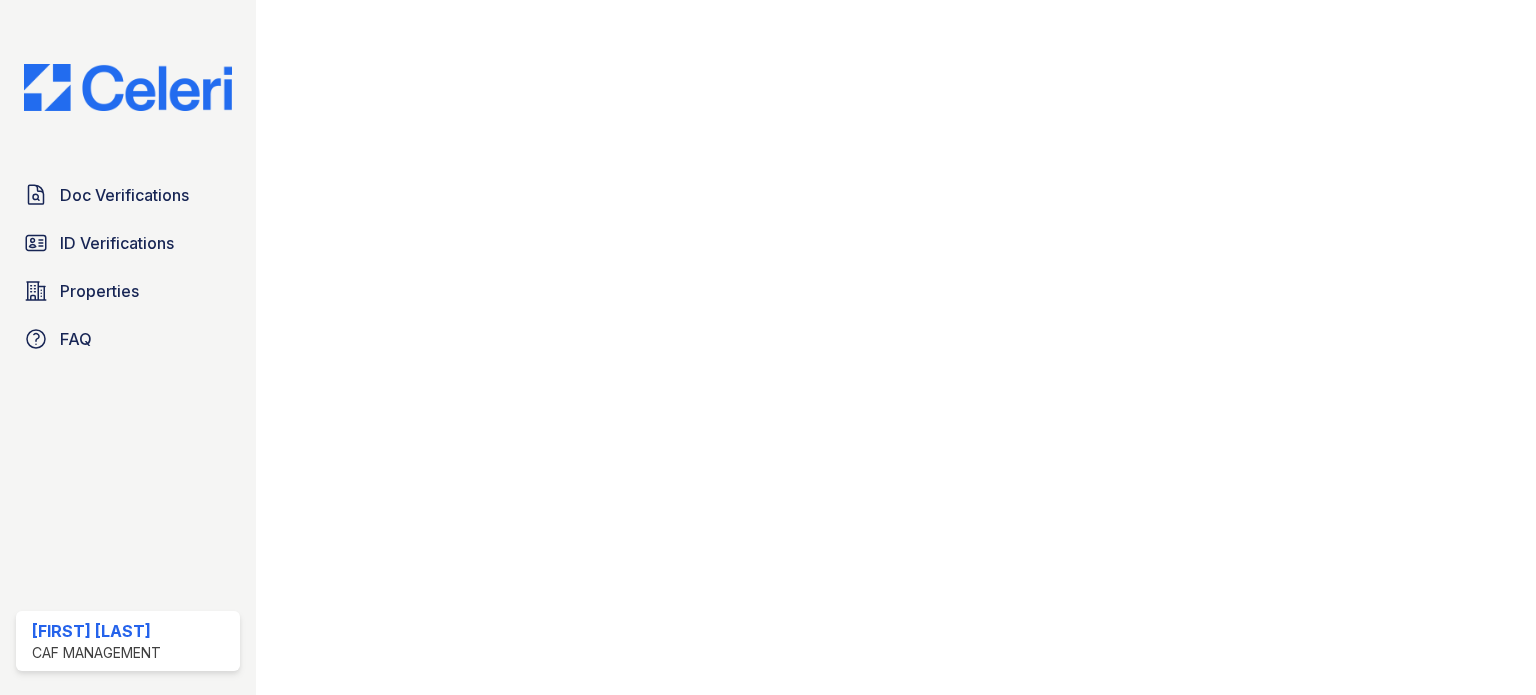 scroll, scrollTop: 0, scrollLeft: 0, axis: both 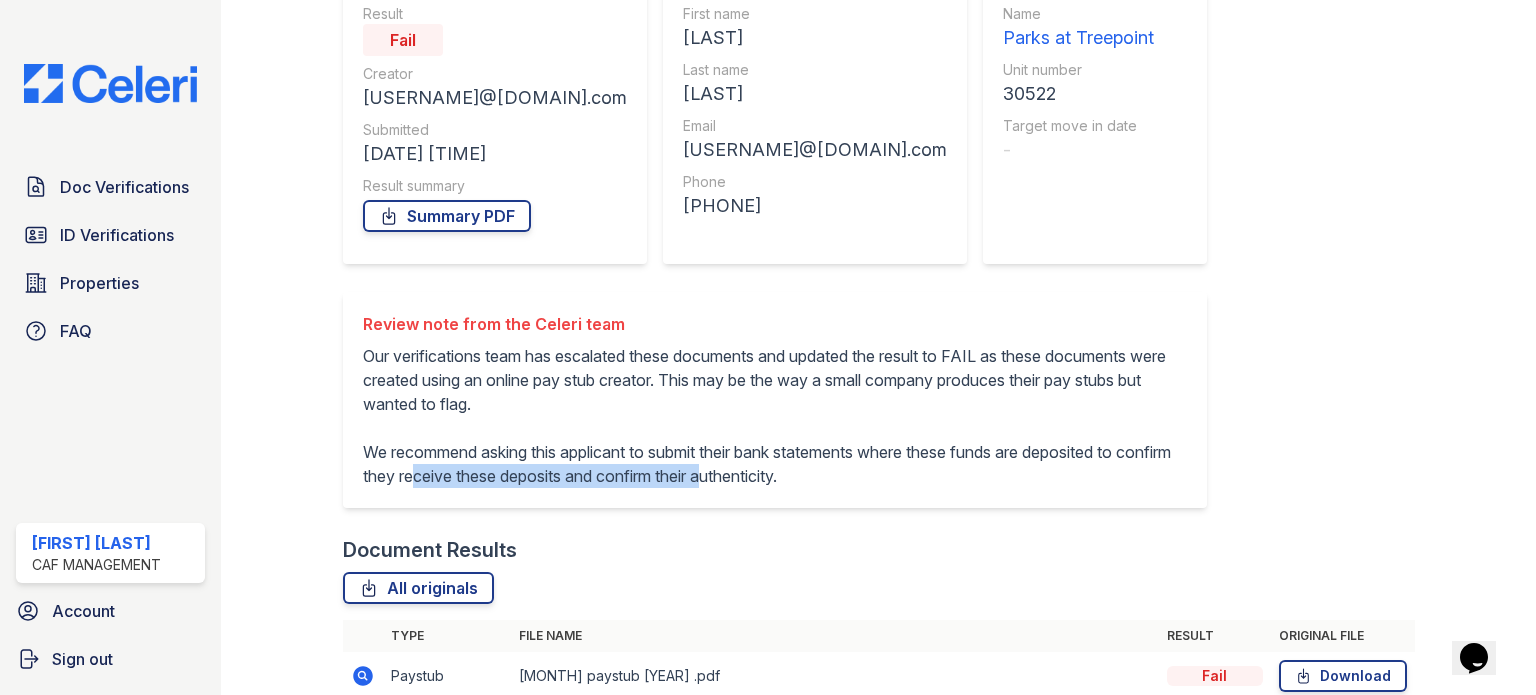 drag, startPoint x: 409, startPoint y: 469, endPoint x: 712, endPoint y: 497, distance: 304.291 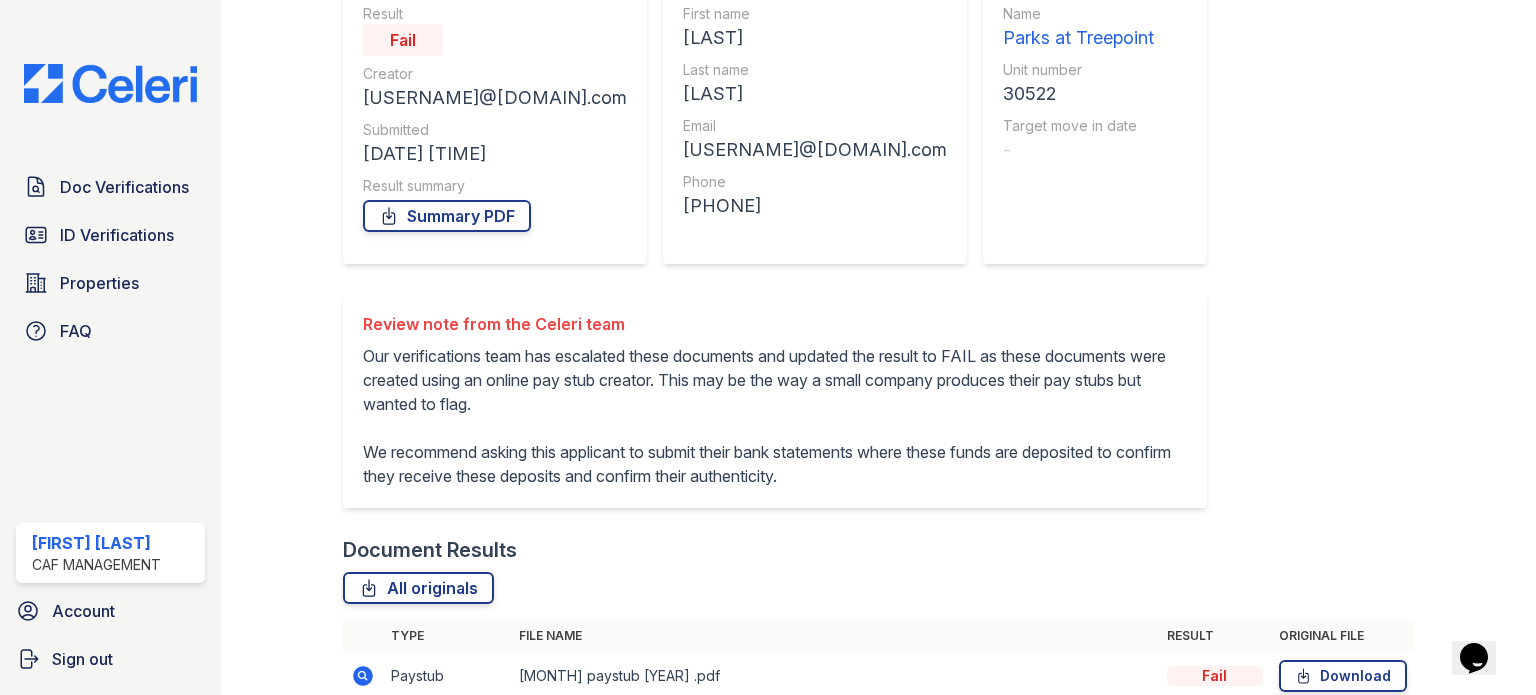 click on "Our verifications team has escalated these documents and updated the result to FAIL as these documents were created using an online pay stub creator. This may be the way a small company produces their pay stubs but wanted to flag.
We recommend asking this applicant to submit their bank statements where these funds are deposited to confirm they receive these deposits and confirm their authenticity." at bounding box center [775, 416] 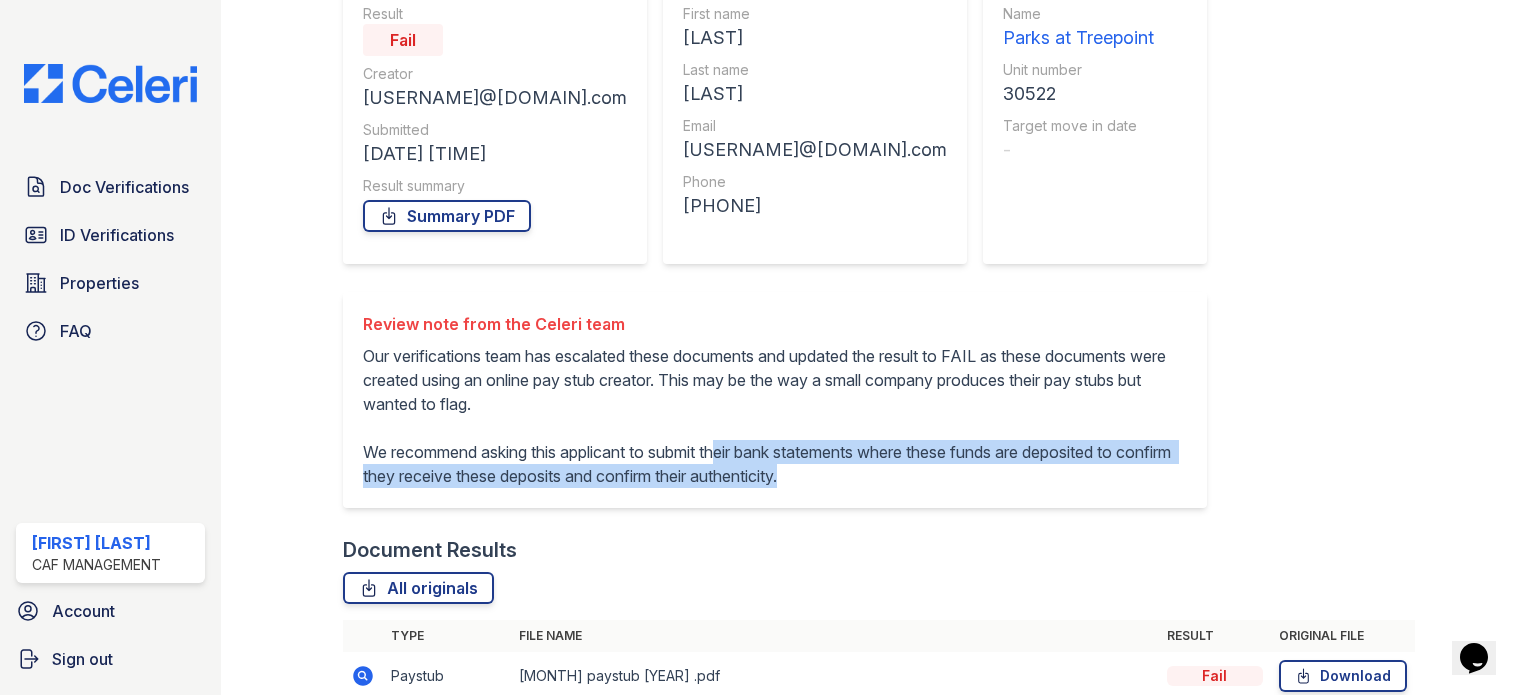 drag, startPoint x: 727, startPoint y: 451, endPoint x: 964, endPoint y: 477, distance: 238.42189 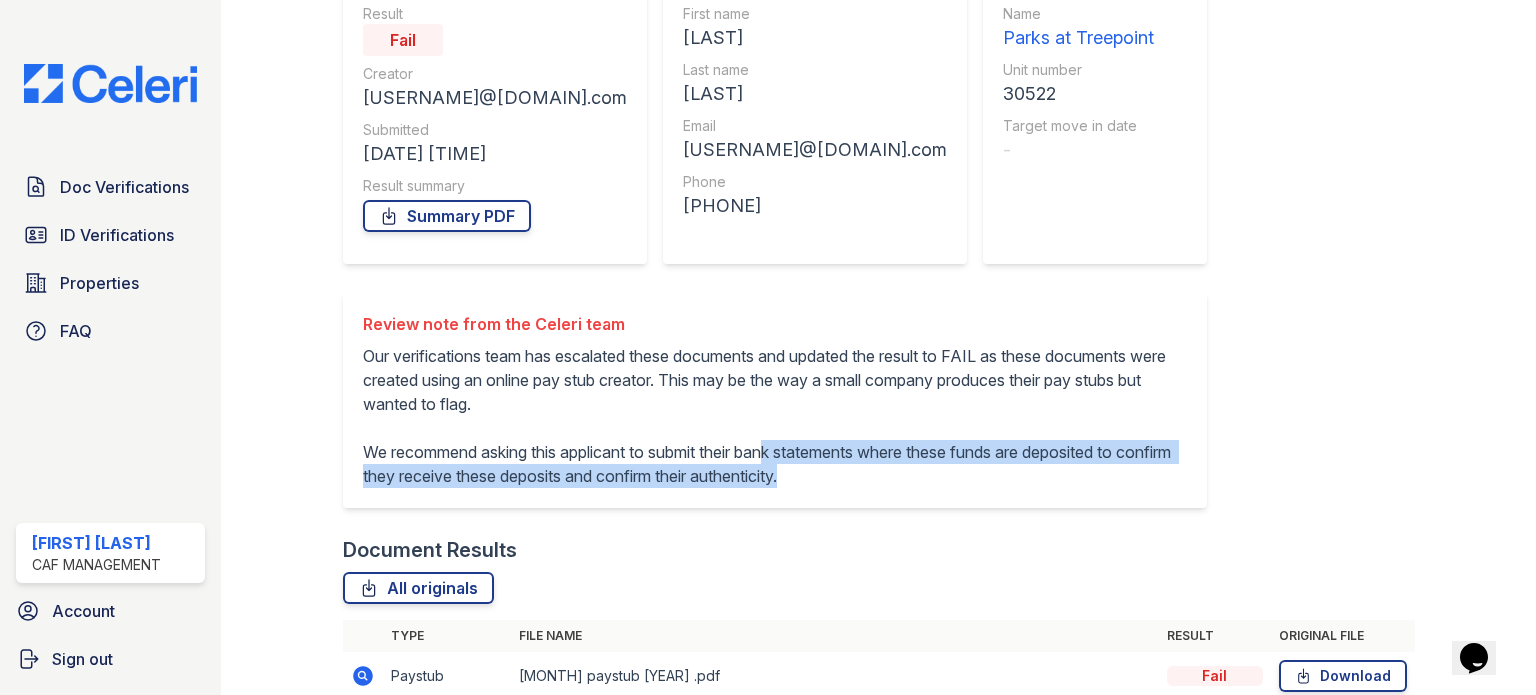 drag, startPoint x: 919, startPoint y: 472, endPoint x: 784, endPoint y: 444, distance: 137.87312 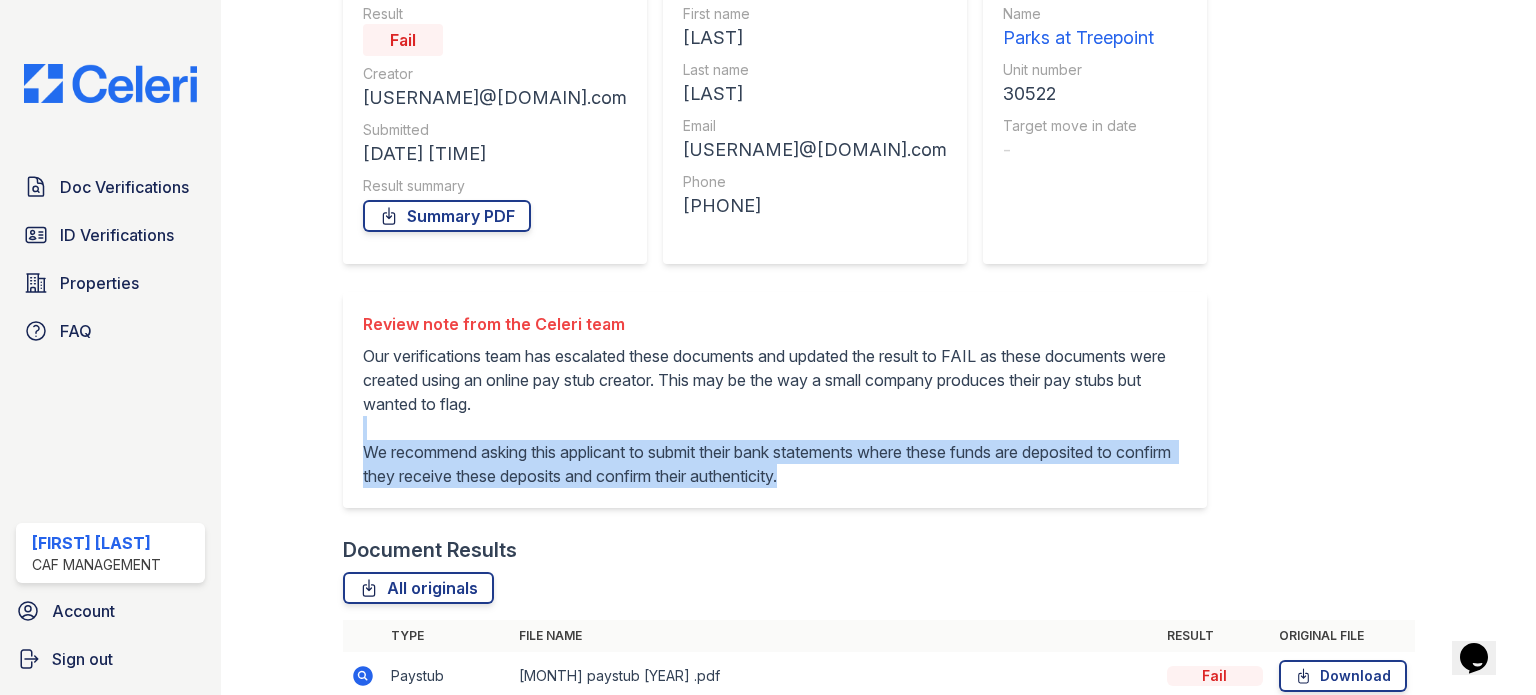 drag, startPoint x: 972, startPoint y: 467, endPoint x: 740, endPoint y: 417, distance: 237.32678 